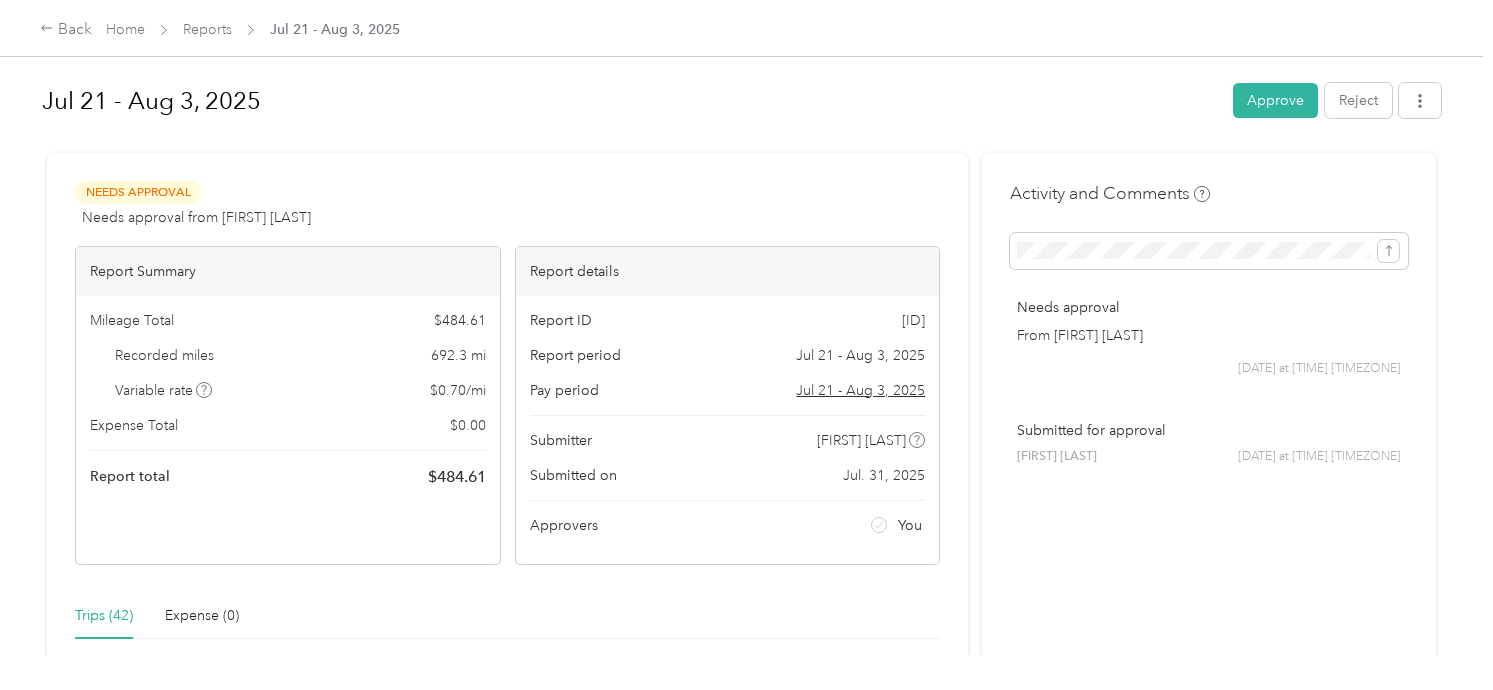 scroll, scrollTop: 0, scrollLeft: 0, axis: both 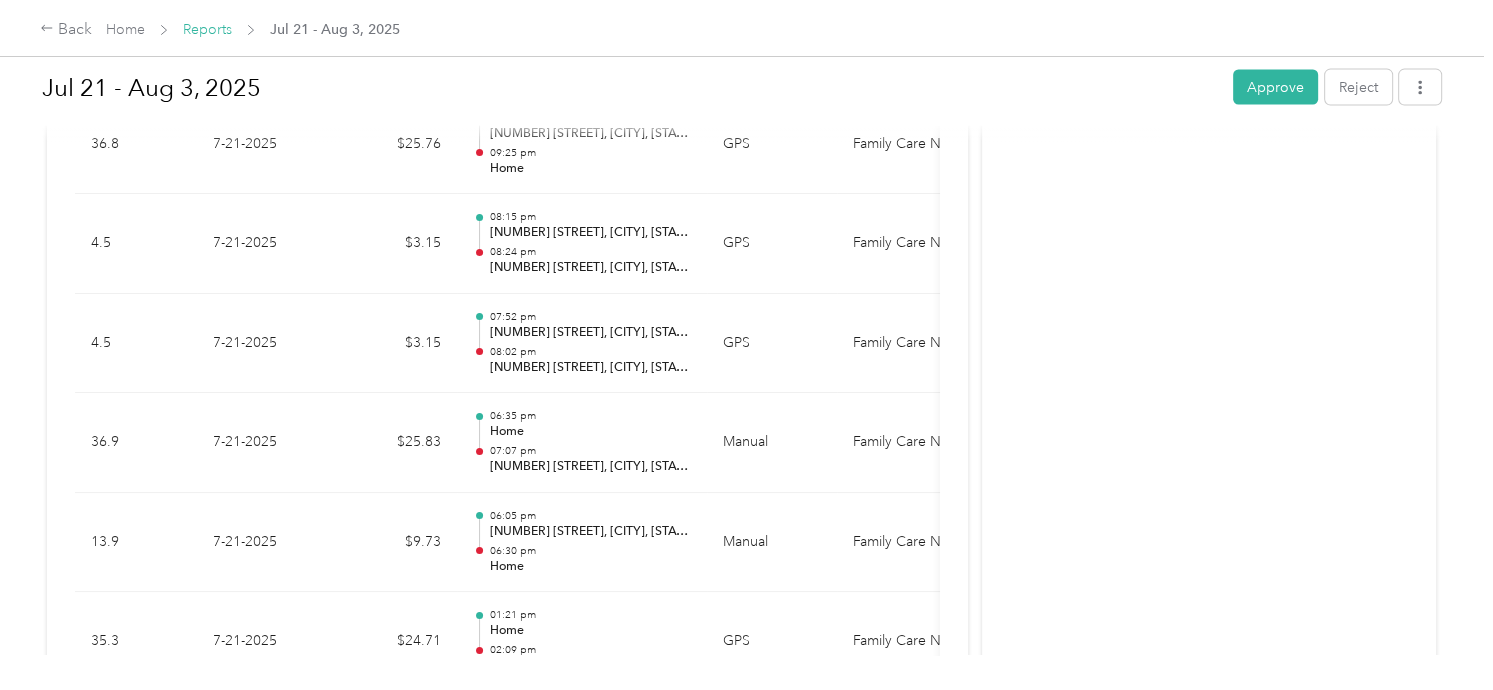 click on "Reports" at bounding box center (207, 29) 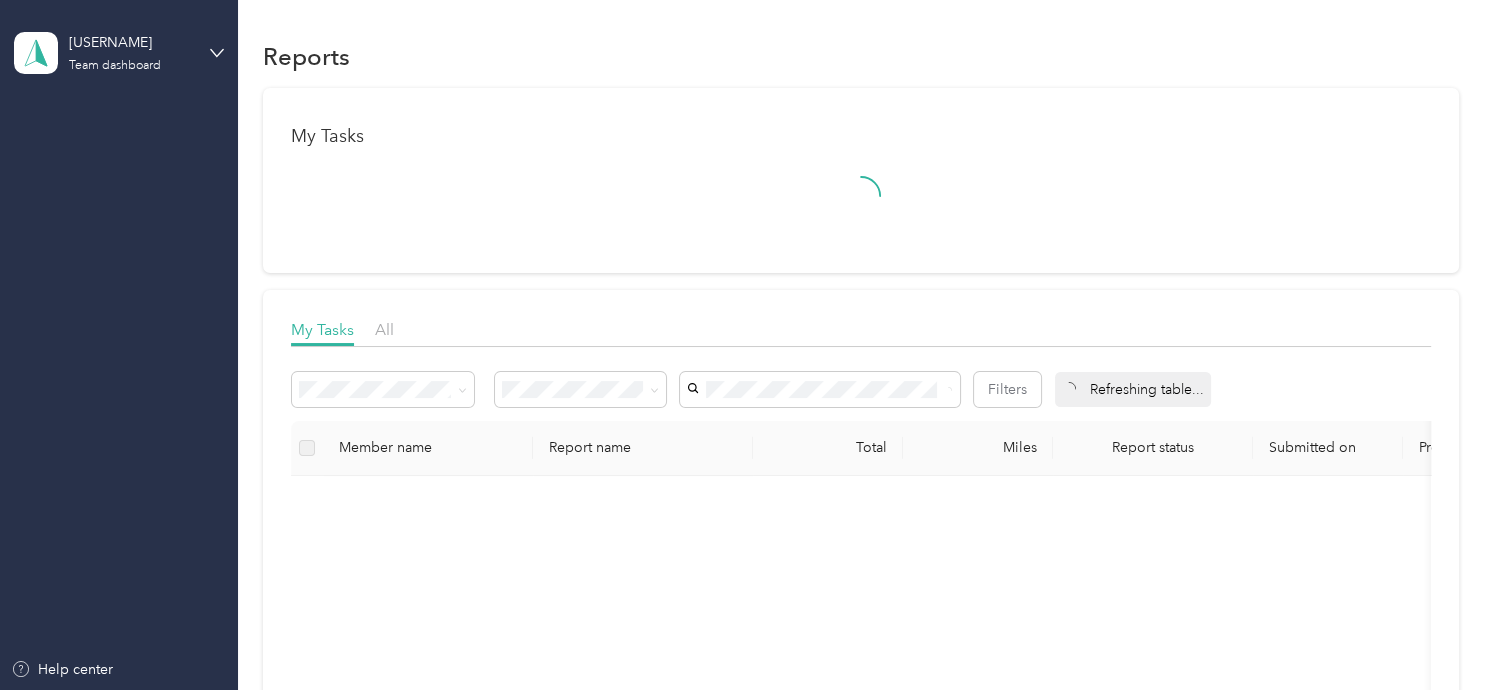 click on "[USERNAME] Team dashboard" at bounding box center (119, 53) 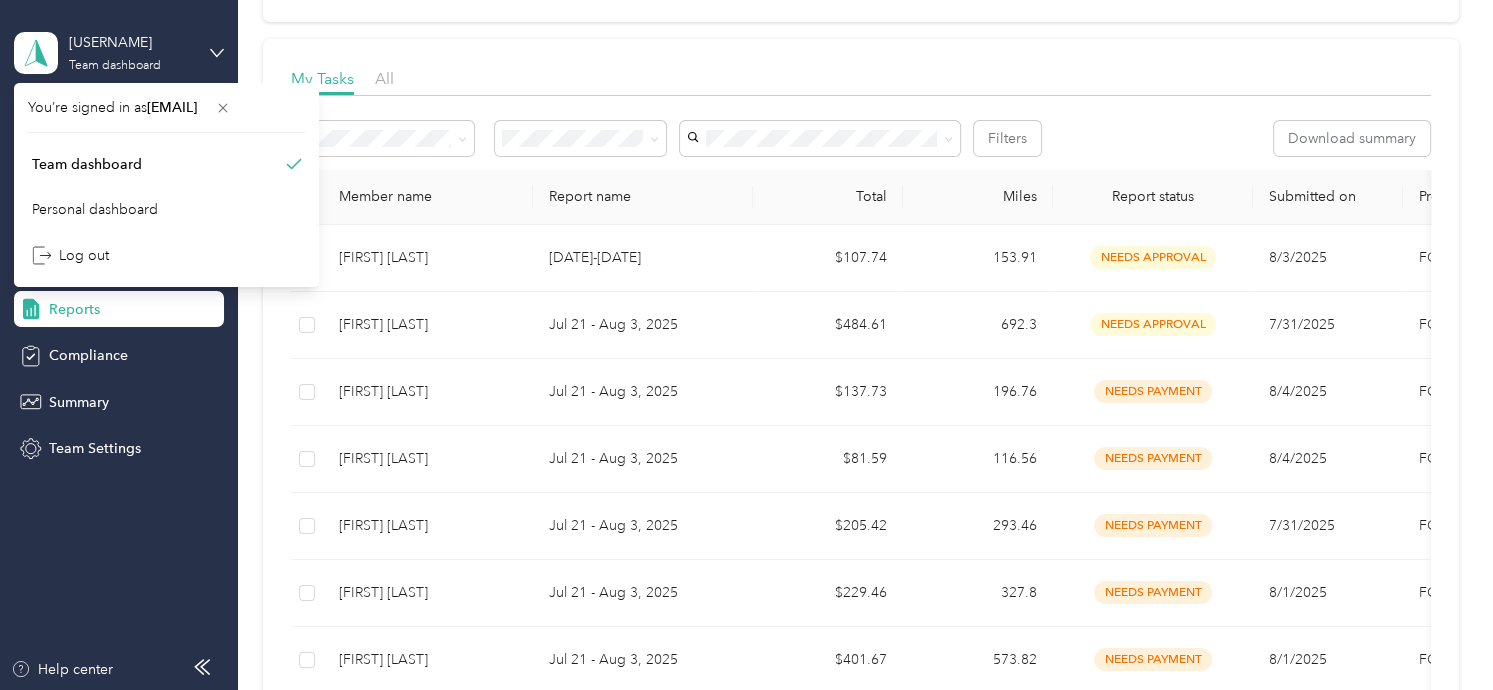 scroll, scrollTop: 252, scrollLeft: 0, axis: vertical 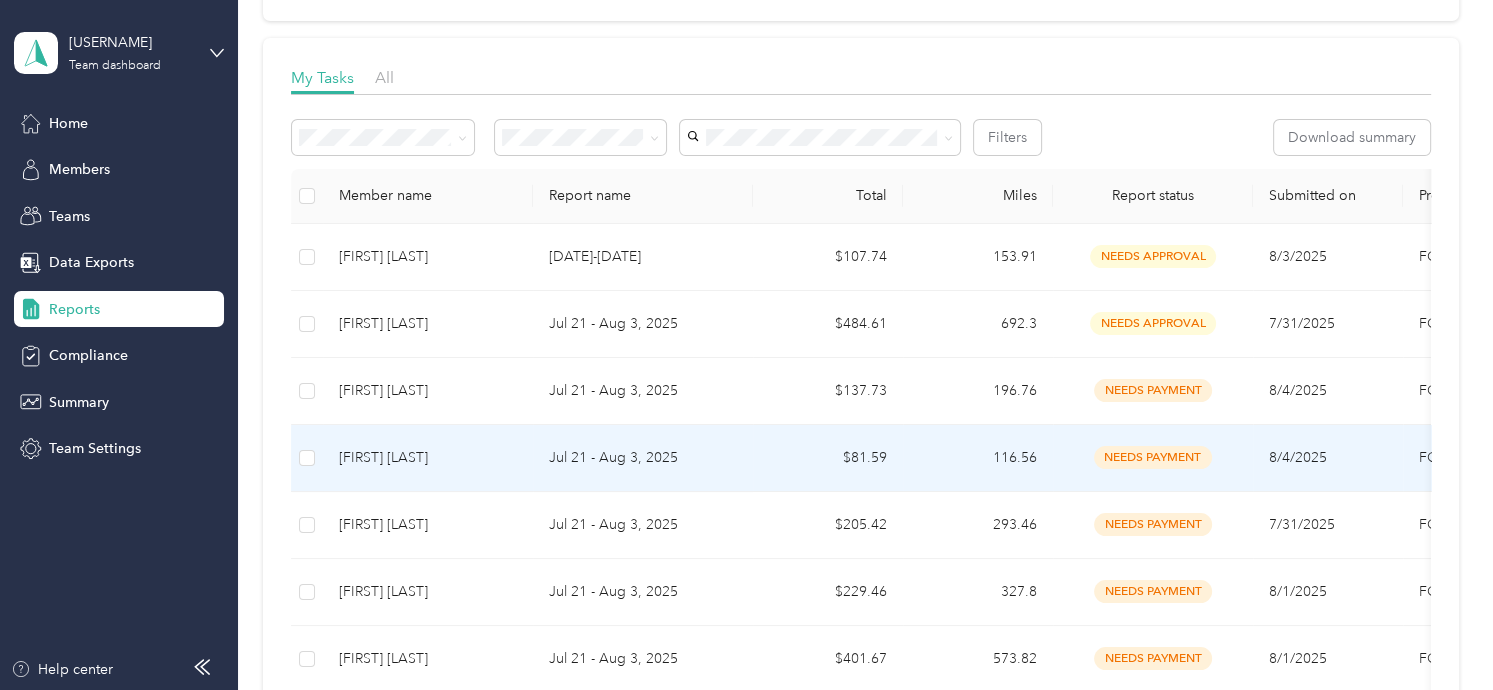 click on "Jul 21 - Aug 3, 2025" at bounding box center (643, 458) 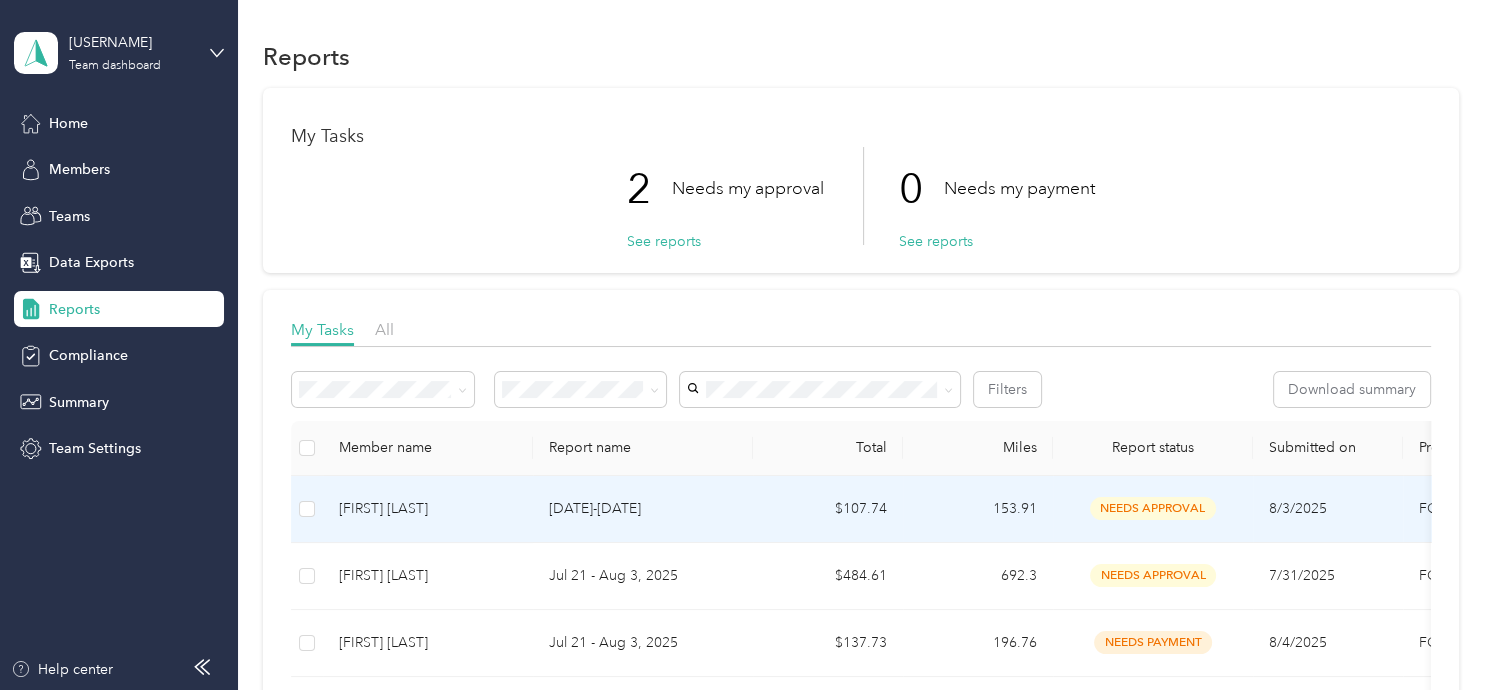 click on "[FIRST] [LAST]" at bounding box center (428, 509) 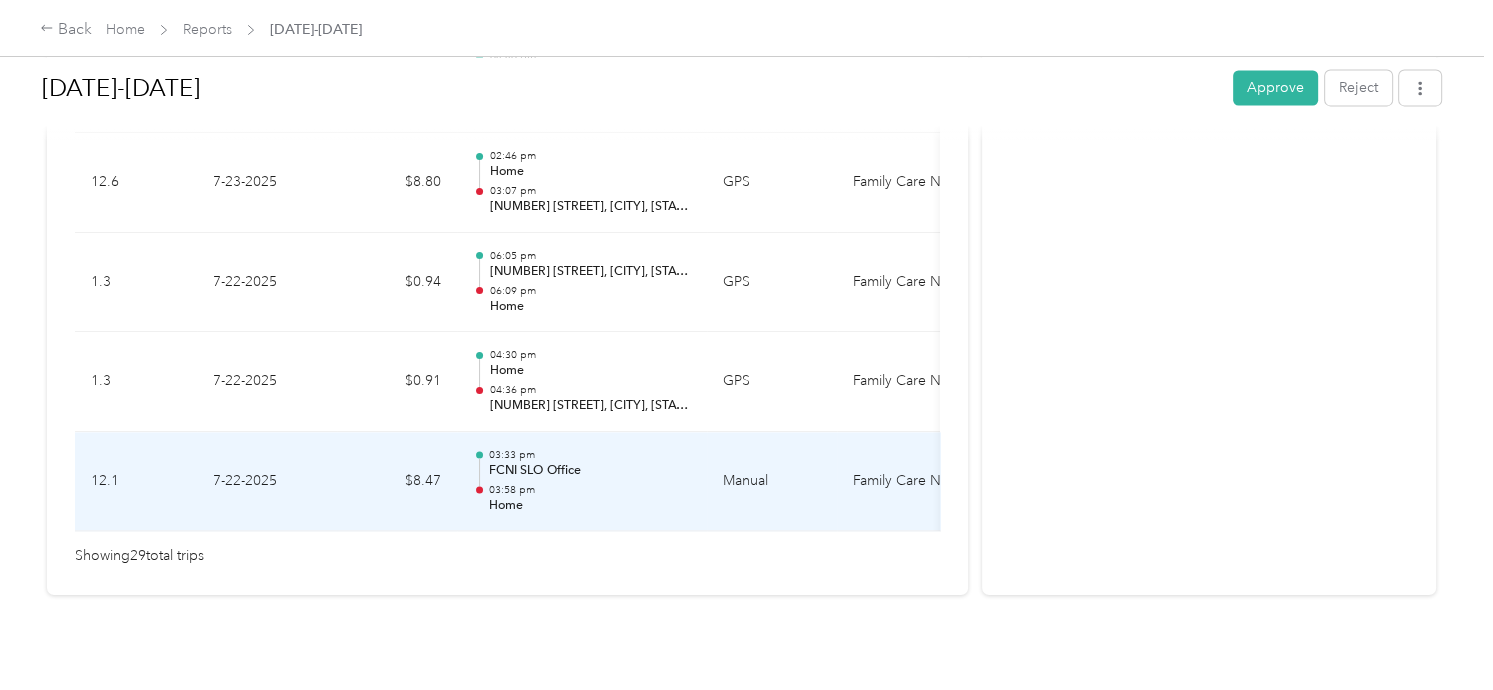 scroll, scrollTop: 3057, scrollLeft: 0, axis: vertical 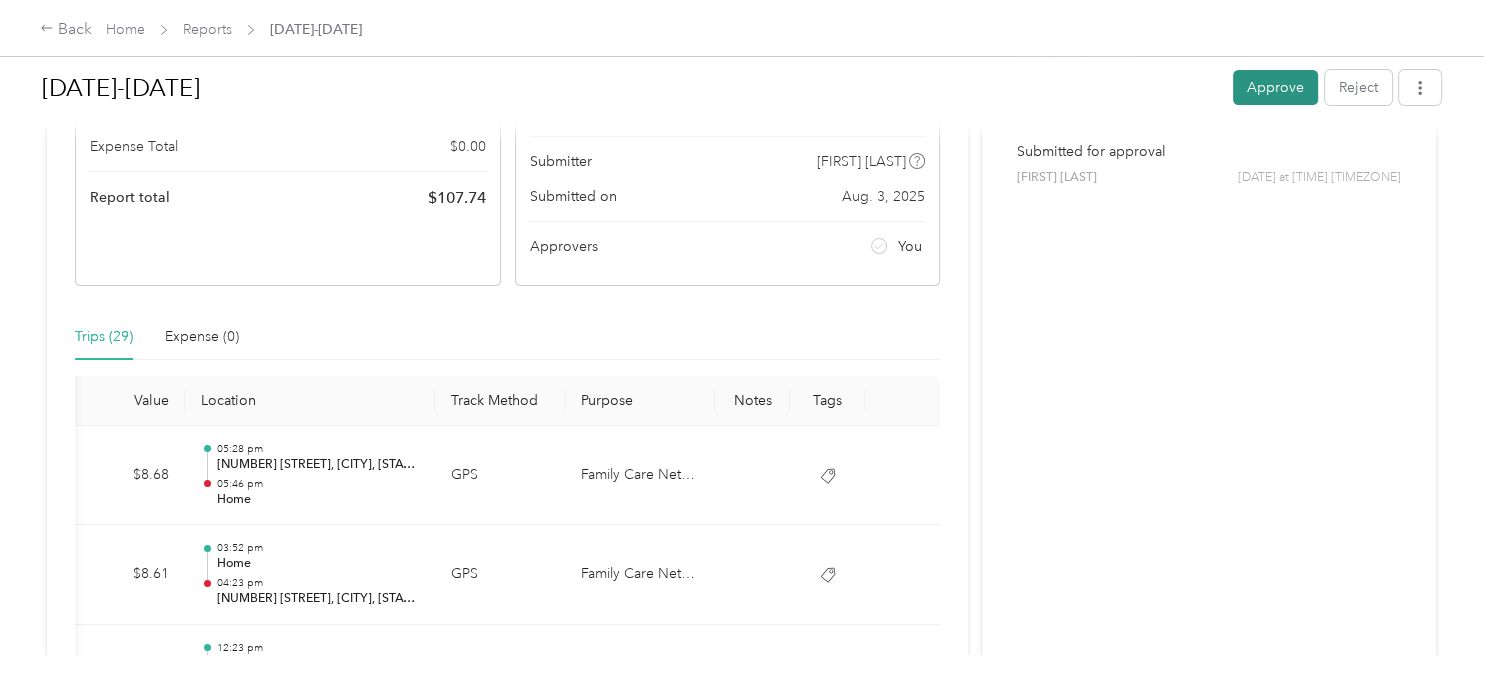 click on "Approve" at bounding box center (1275, 87) 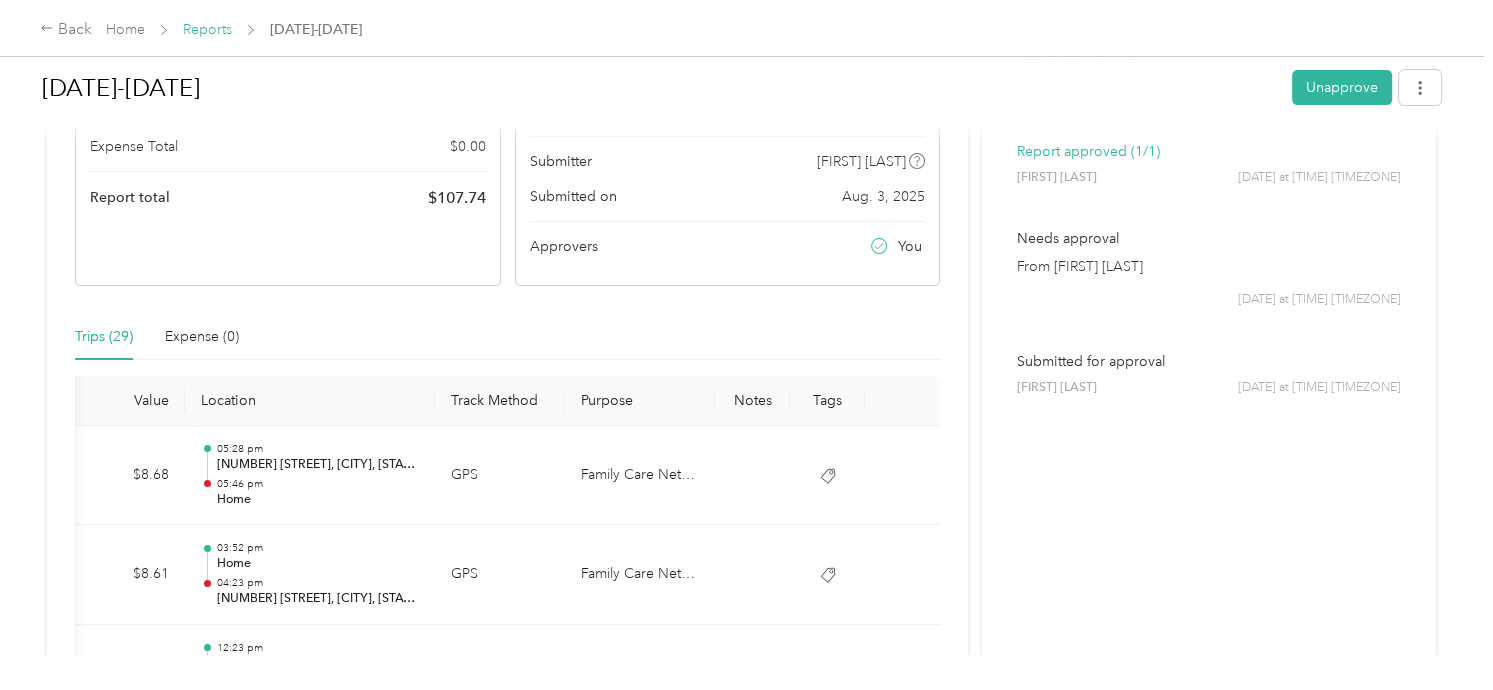 click on "Reports" at bounding box center [207, 29] 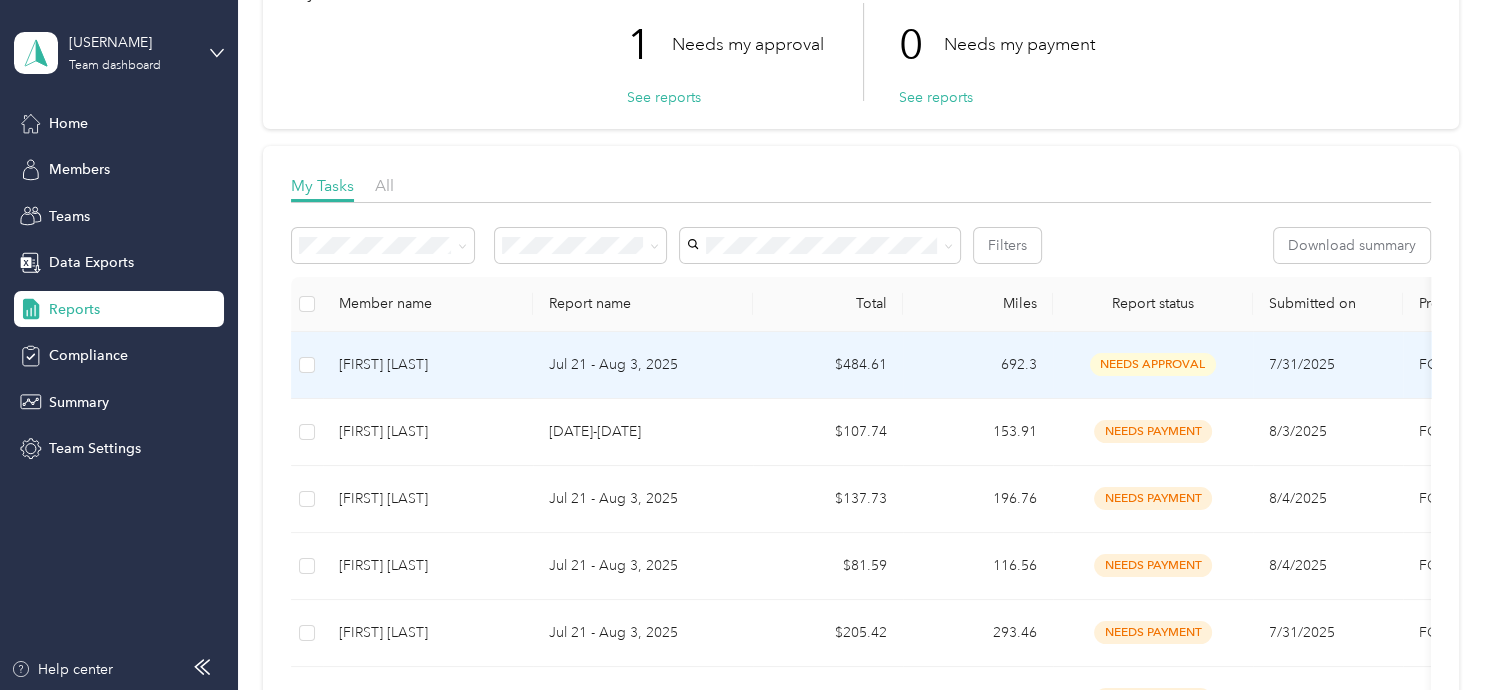 scroll, scrollTop: 0, scrollLeft: 0, axis: both 